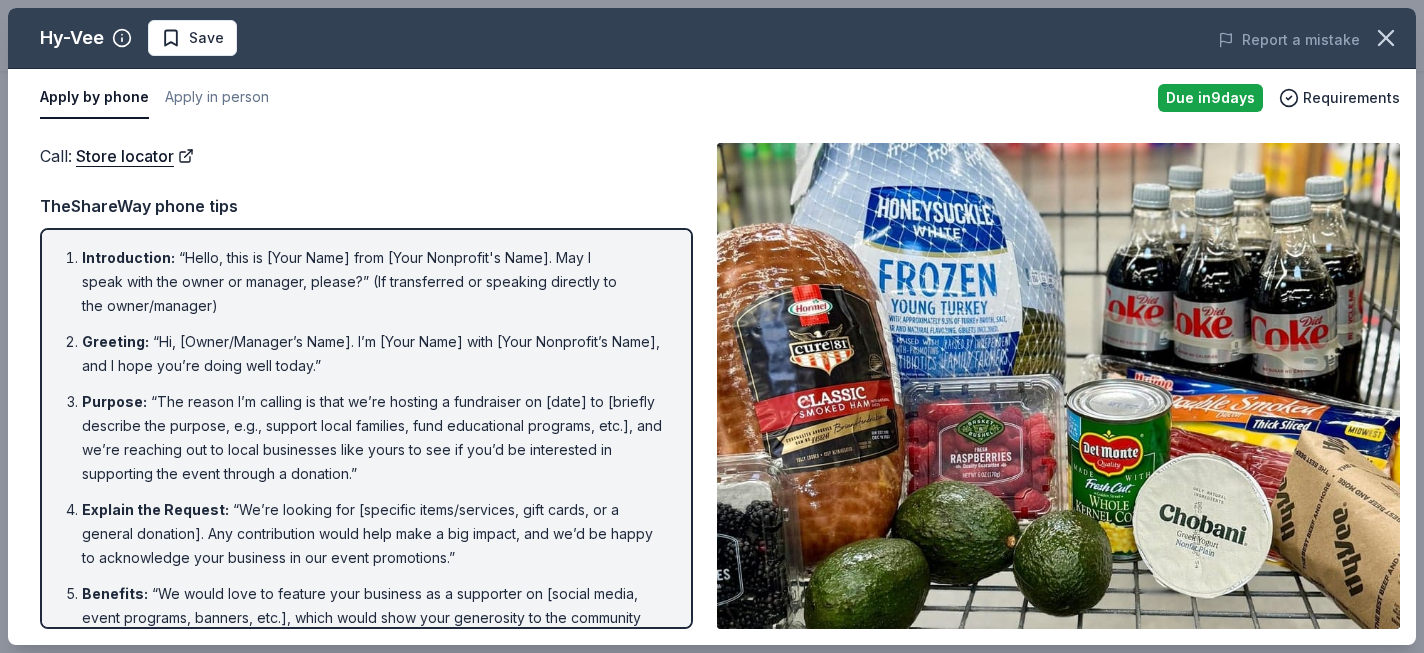 scroll, scrollTop: 407, scrollLeft: 0, axis: vertical 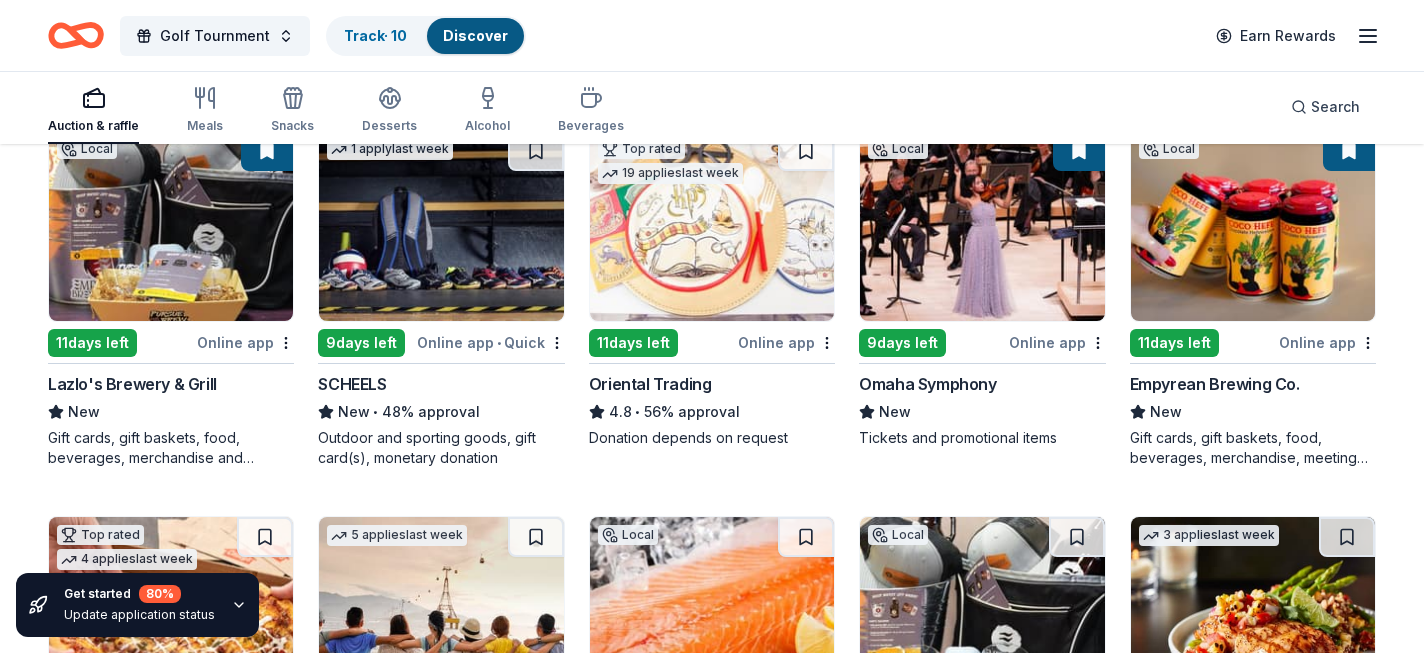 click at bounding box center (712, 226) 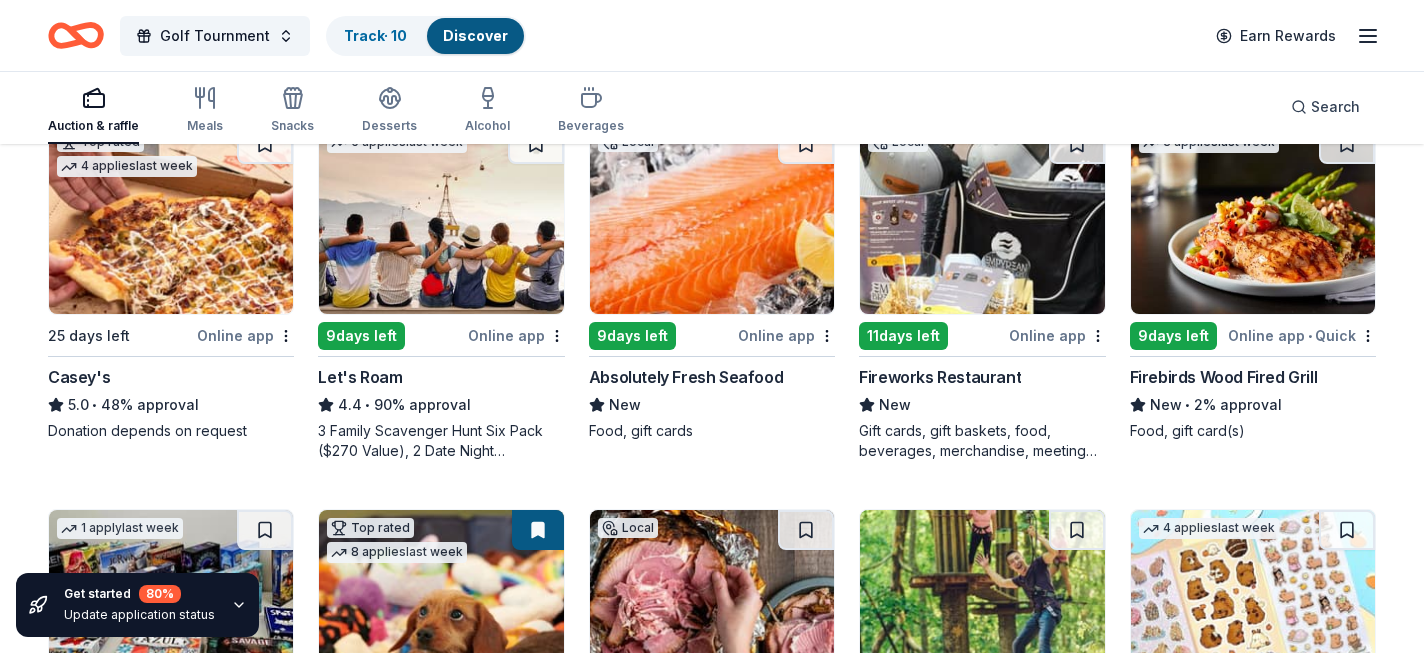 scroll, scrollTop: 632, scrollLeft: 0, axis: vertical 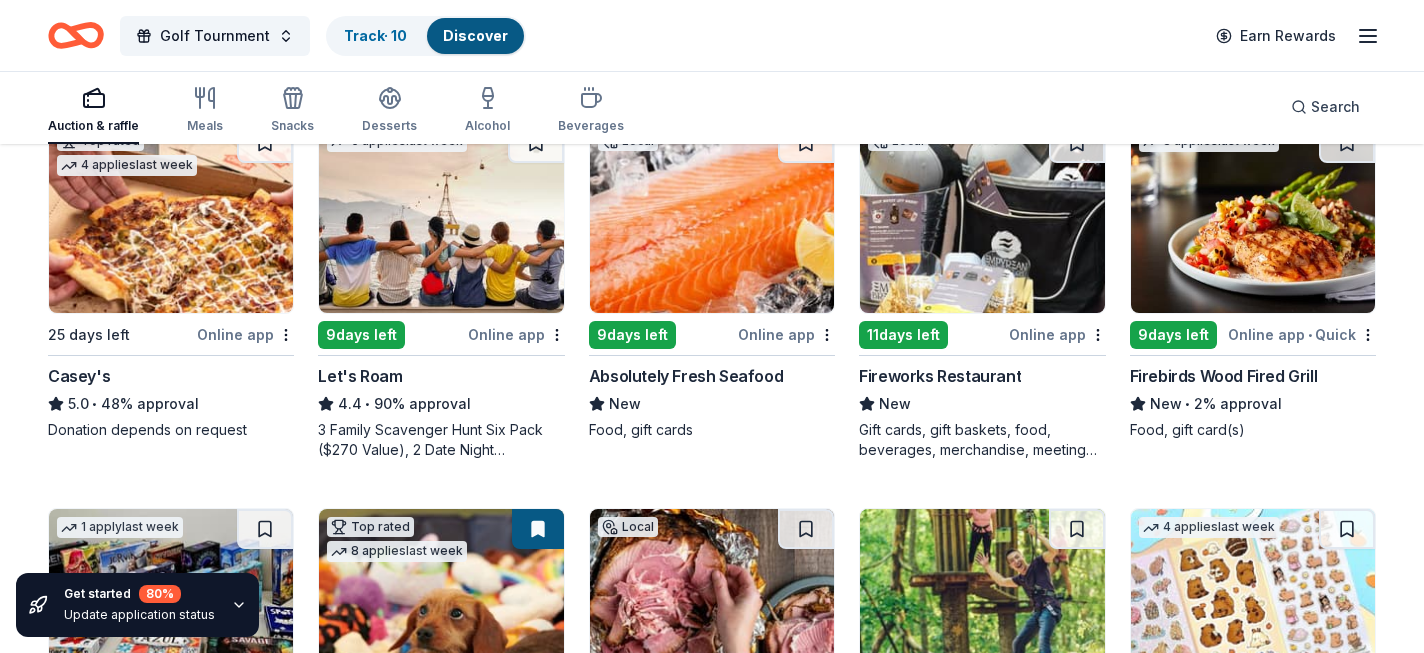click at bounding box center (441, 218) 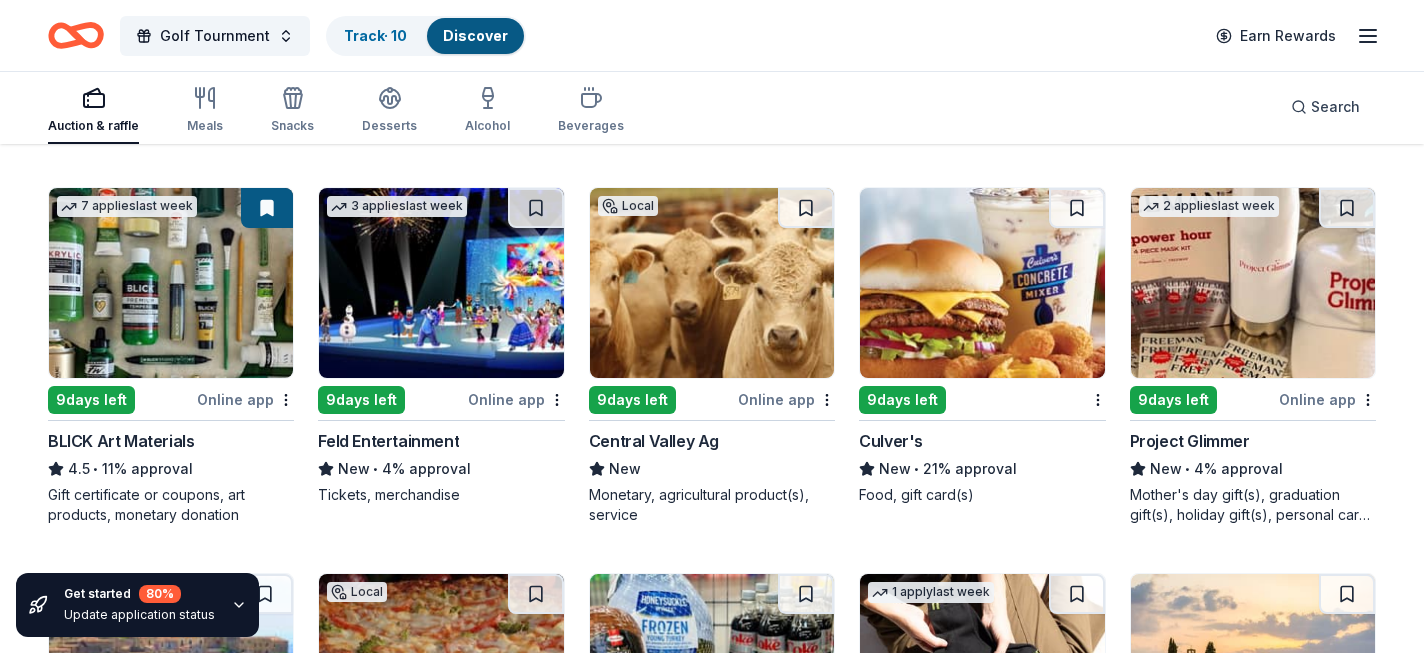 scroll, scrollTop: 3984, scrollLeft: 0, axis: vertical 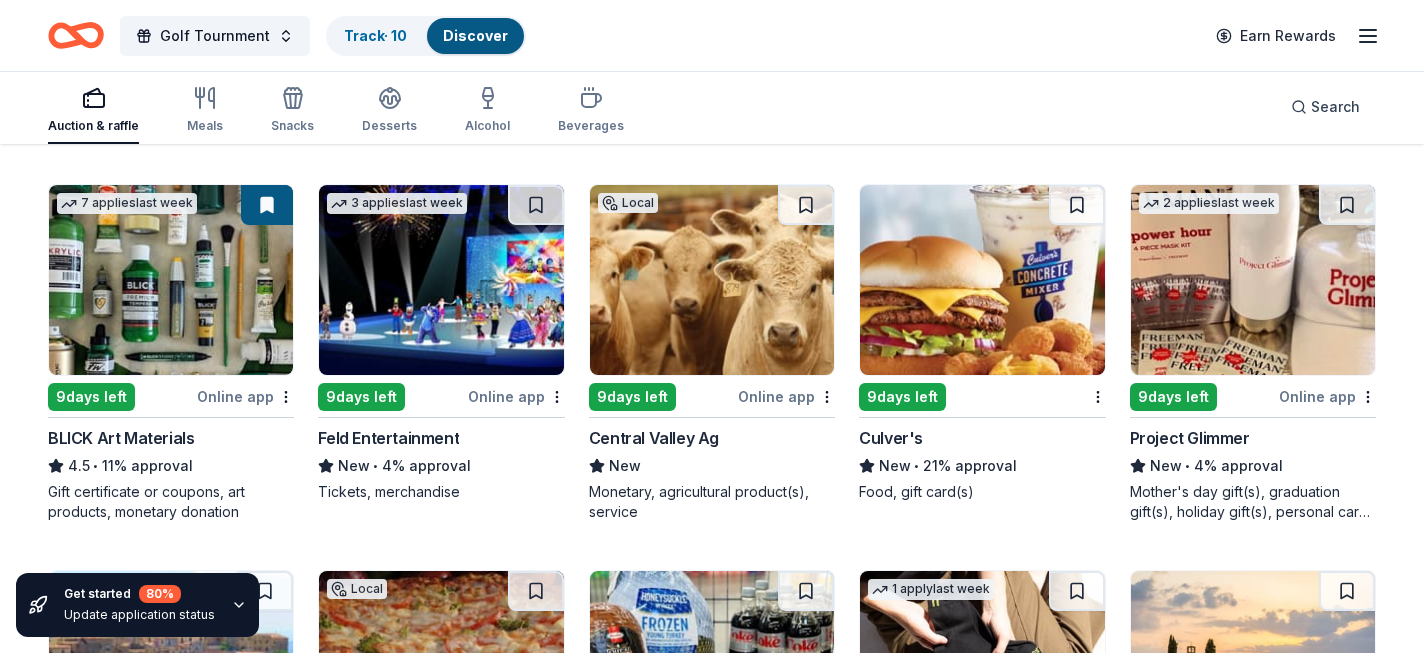 click at bounding box center [982, 280] 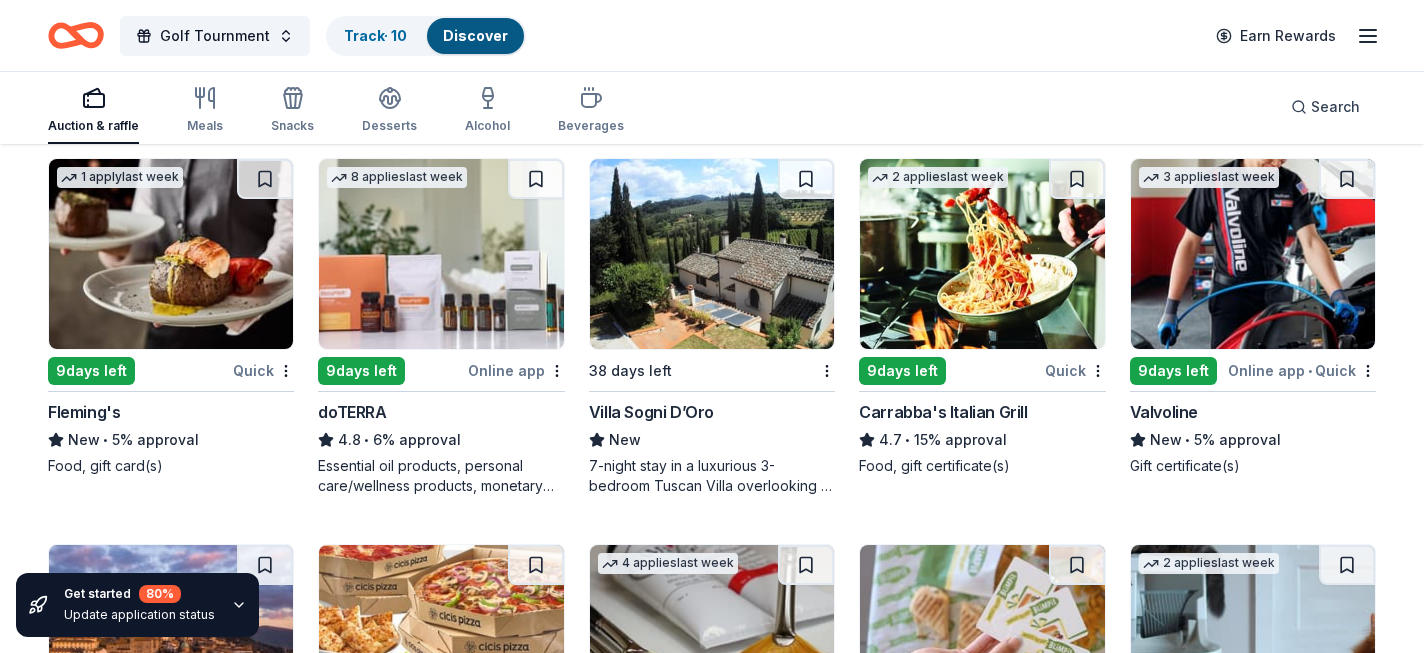 scroll, scrollTop: 4789, scrollLeft: 0, axis: vertical 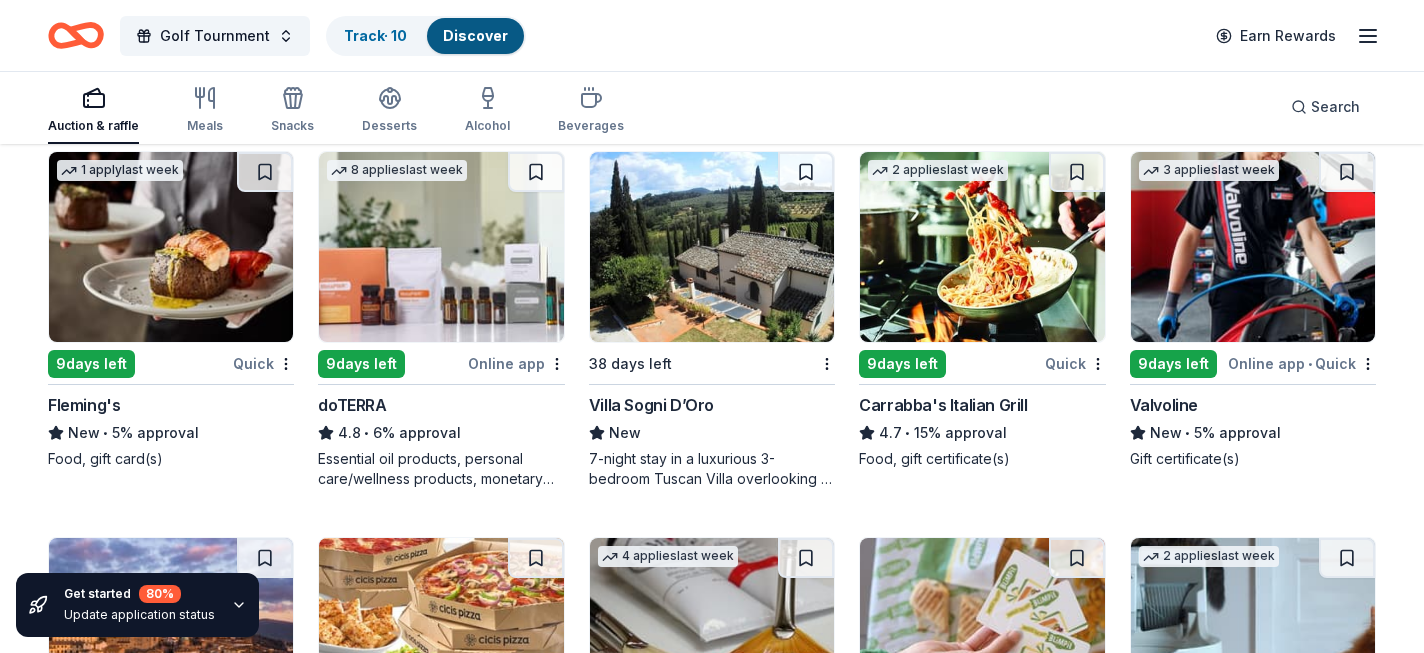 click at bounding box center (982, 247) 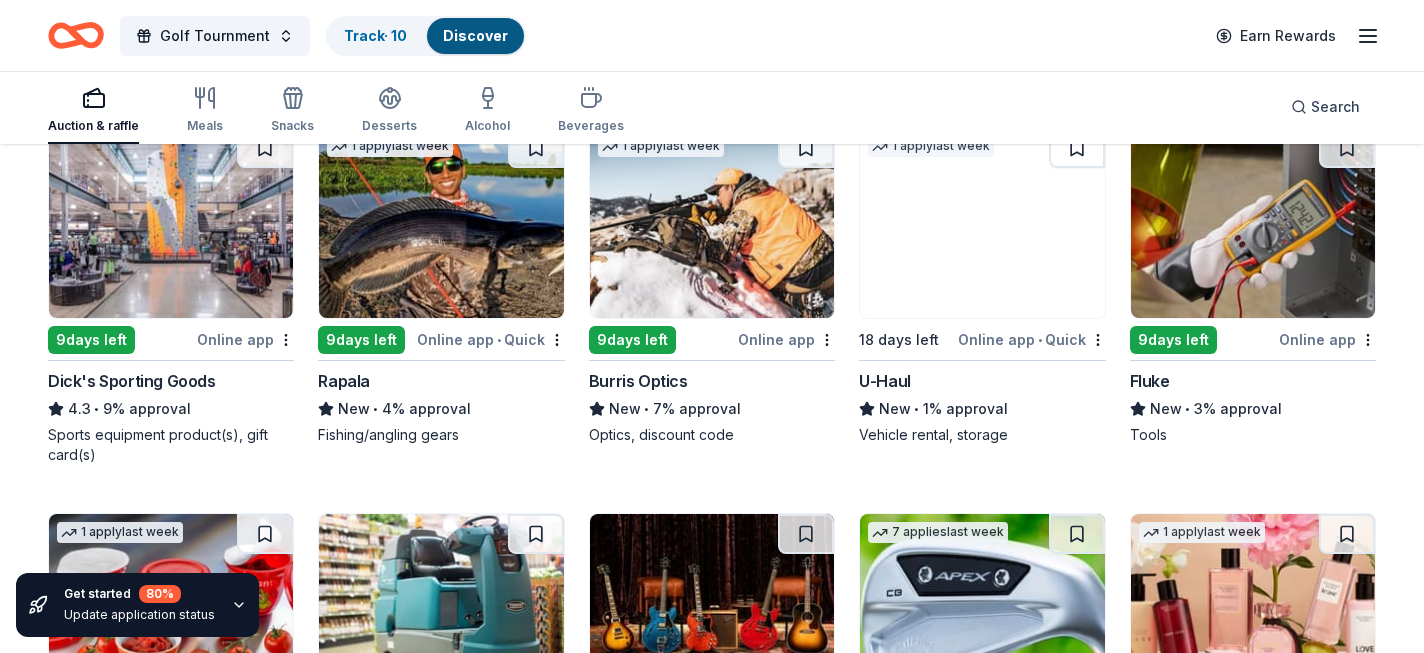 scroll, scrollTop: 6361, scrollLeft: 0, axis: vertical 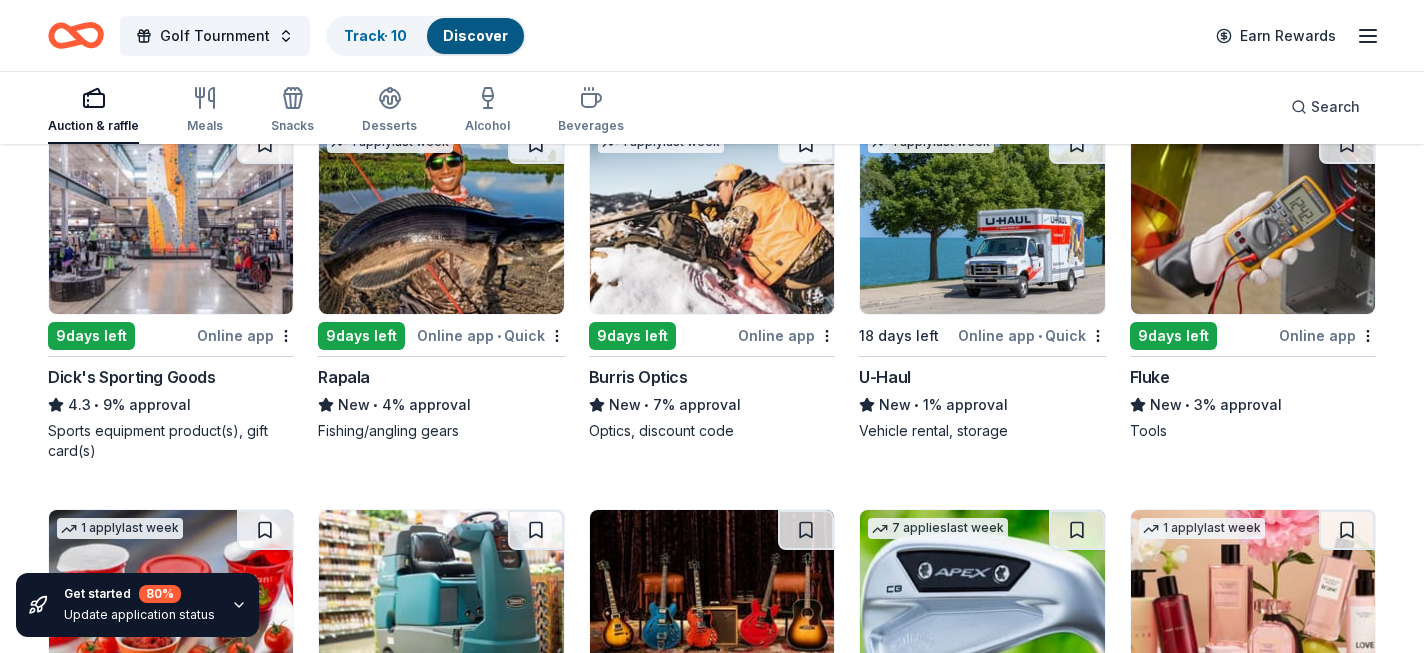 click at bounding box center [171, 219] 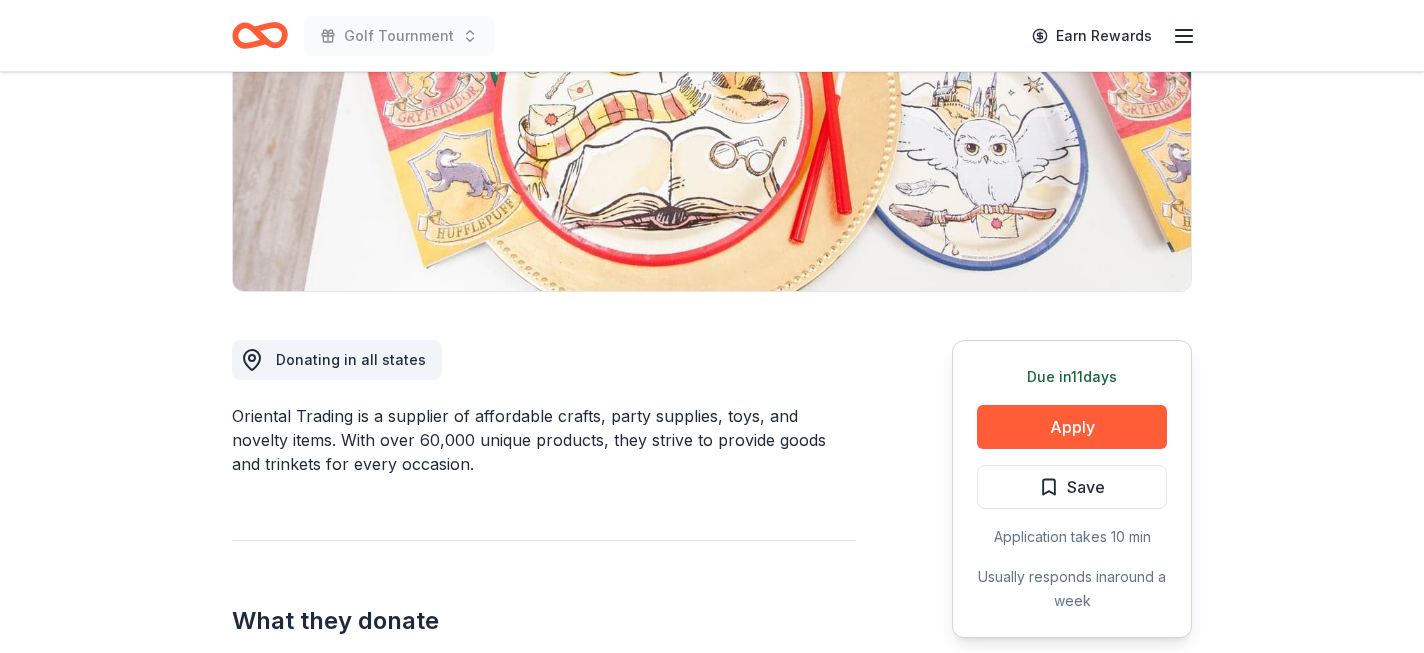 scroll, scrollTop: 345, scrollLeft: 0, axis: vertical 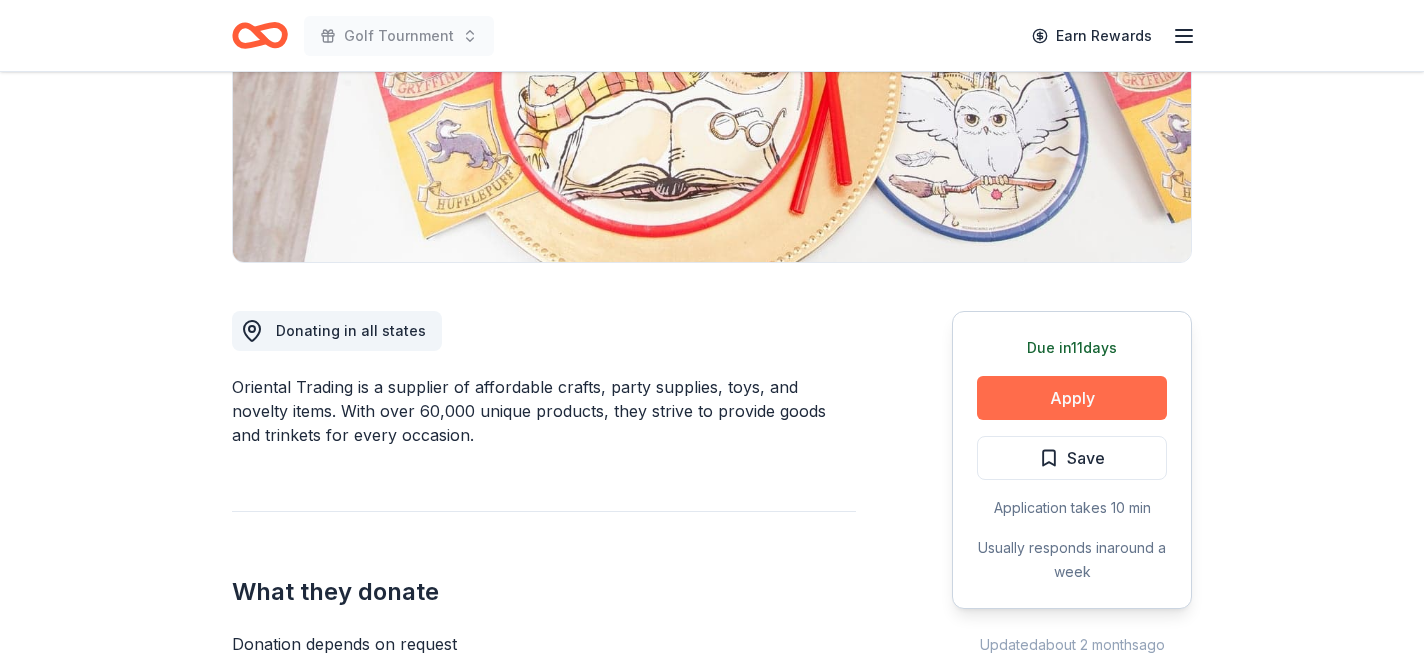 click on "Apply" at bounding box center [1072, 398] 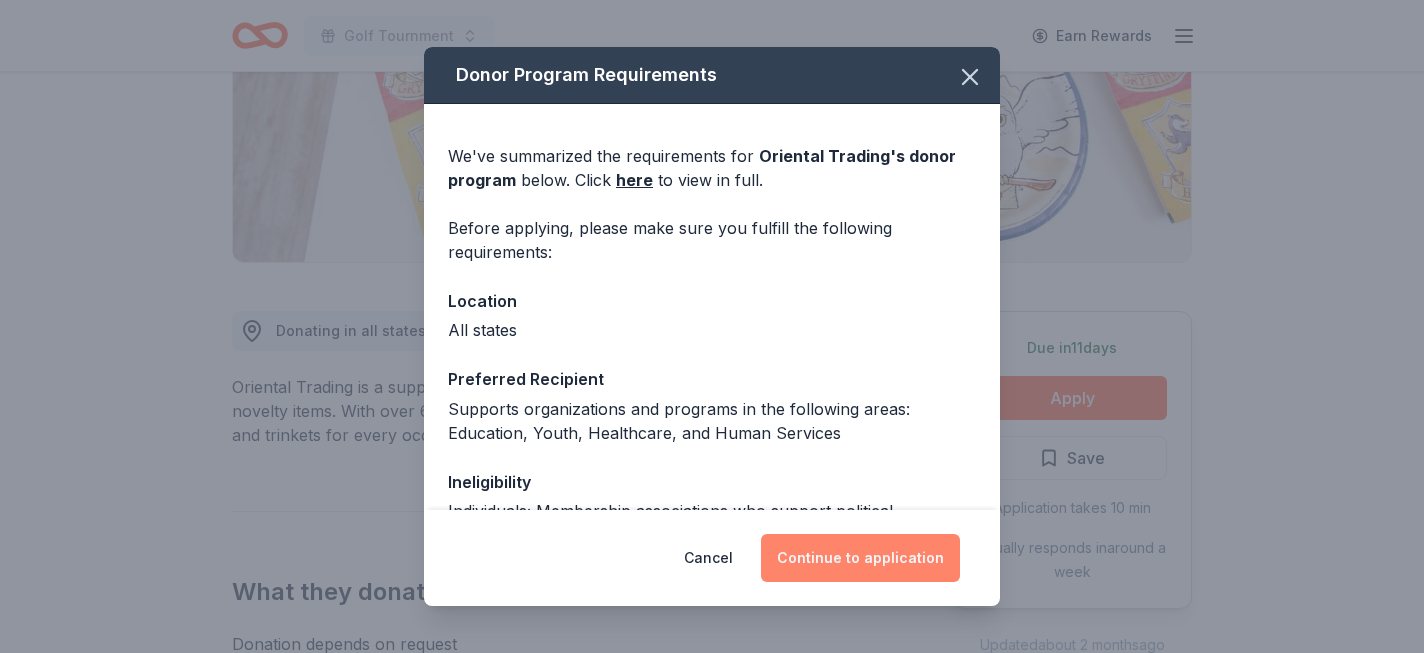 click on "Continue to application" at bounding box center (860, 558) 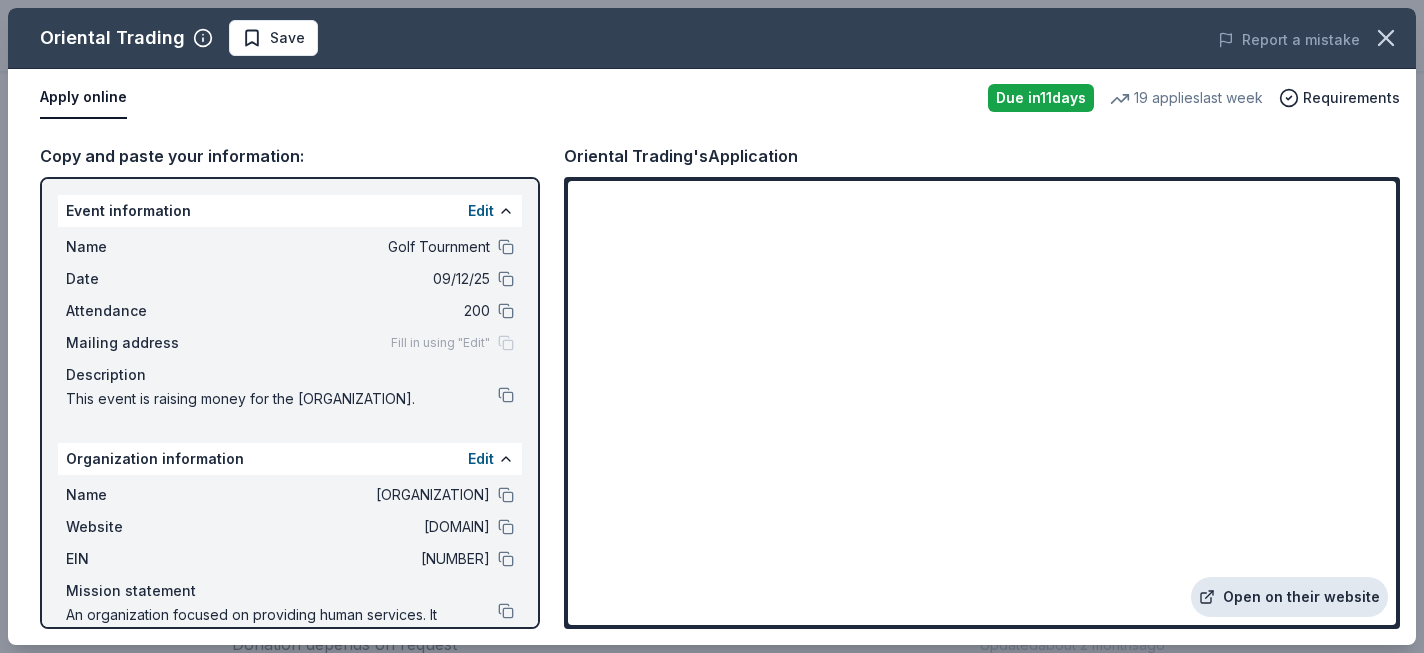 click on "Open on their website" at bounding box center [1289, 597] 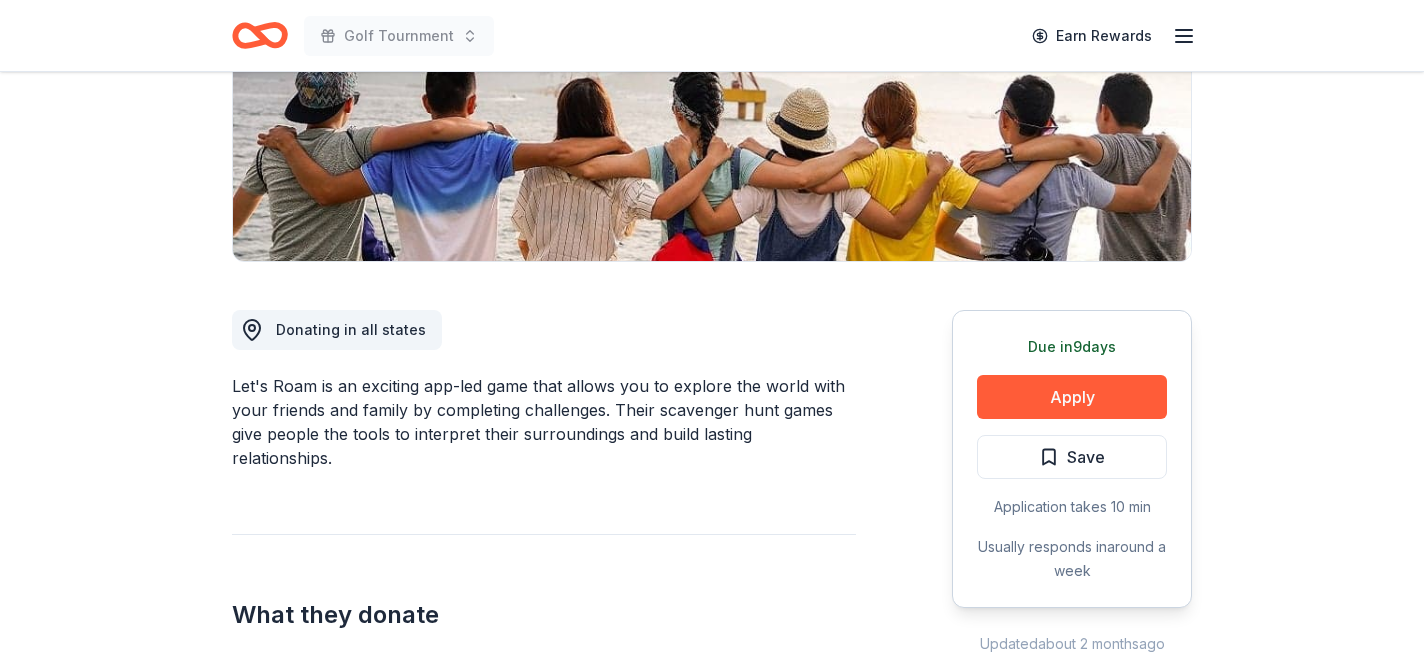 scroll, scrollTop: 348, scrollLeft: 0, axis: vertical 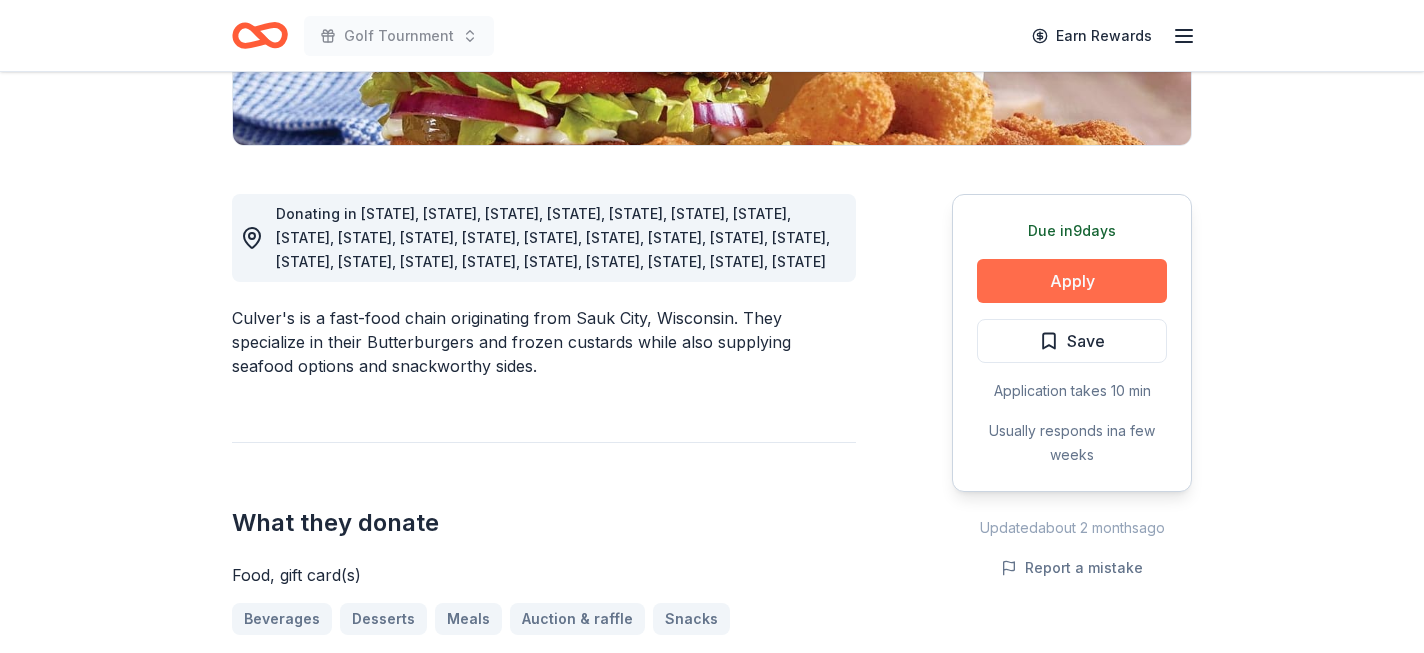 click on "Apply" at bounding box center (1072, 281) 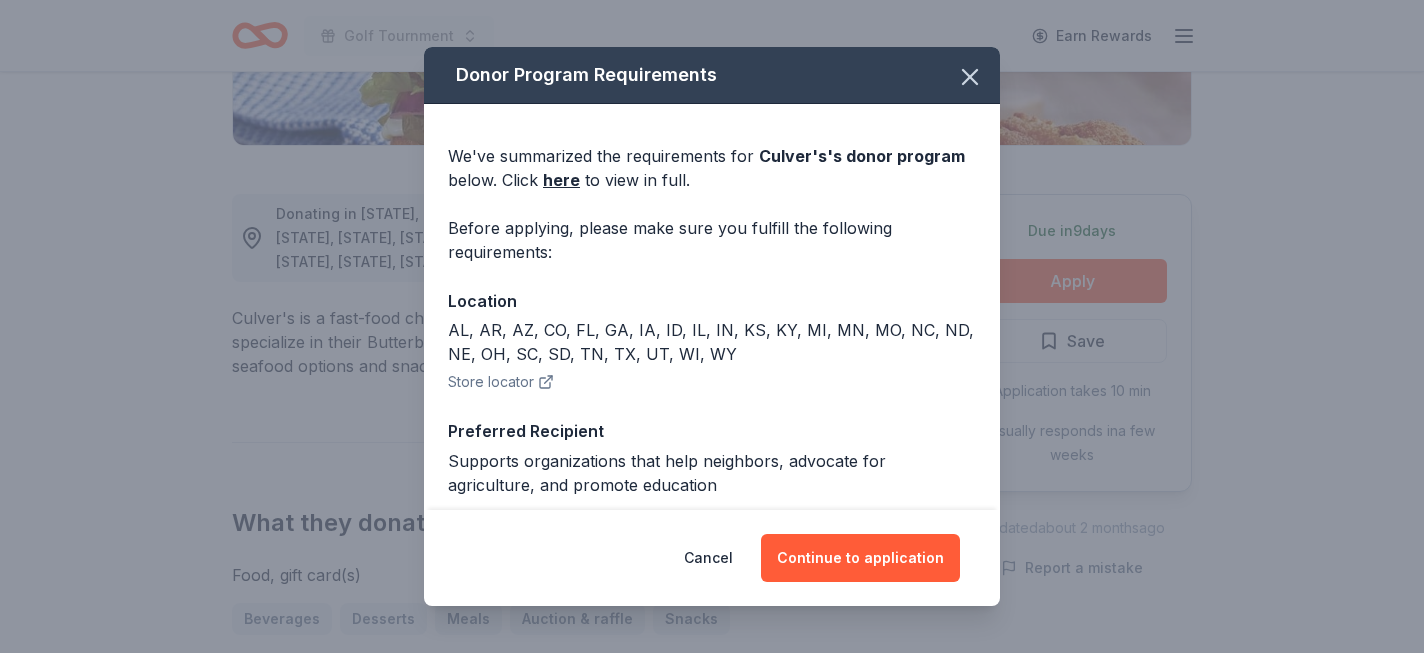 click on "Cancel Continue to application" at bounding box center (712, 558) 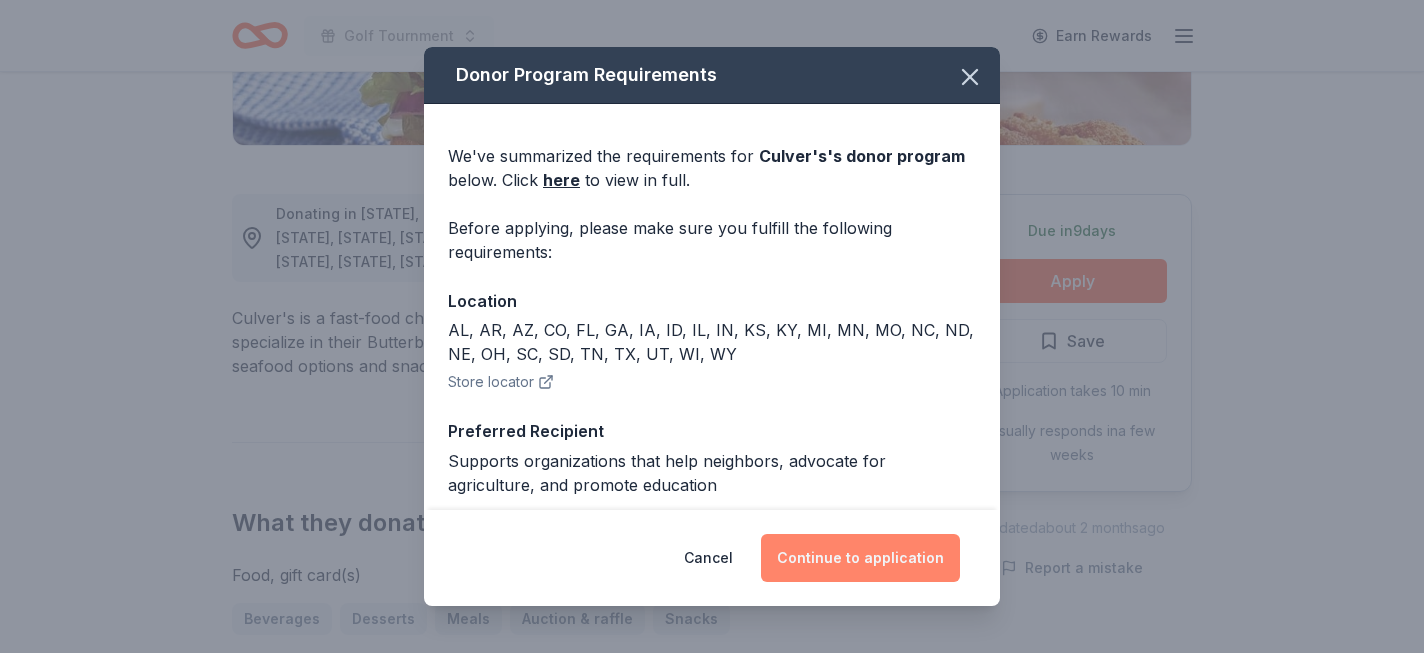 click on "Continue to application" at bounding box center (860, 558) 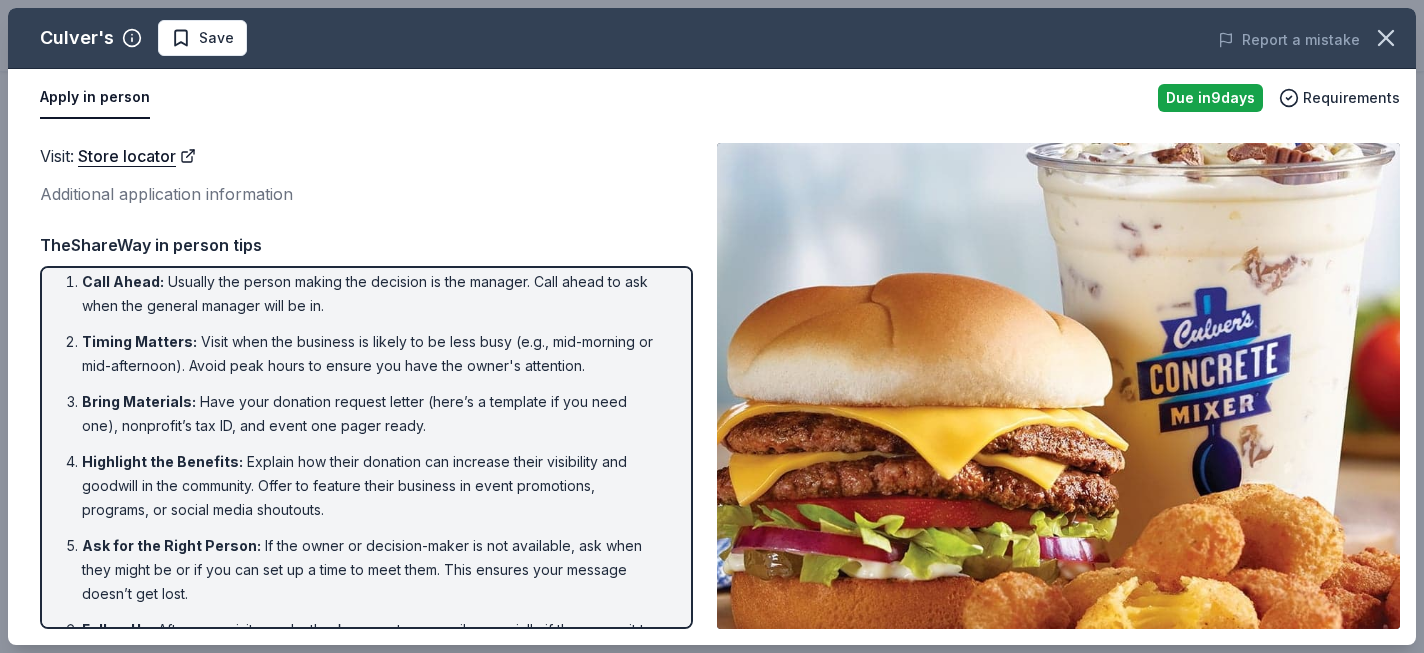 scroll, scrollTop: 93, scrollLeft: 0, axis: vertical 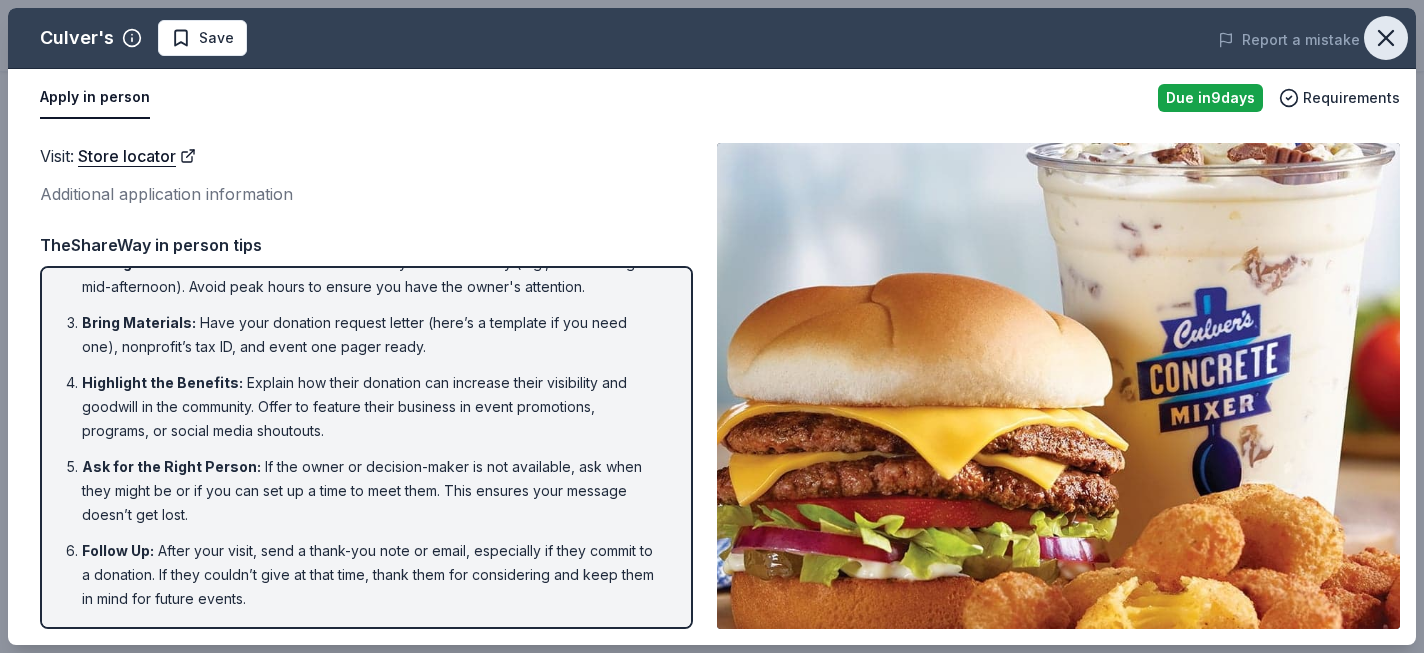 click 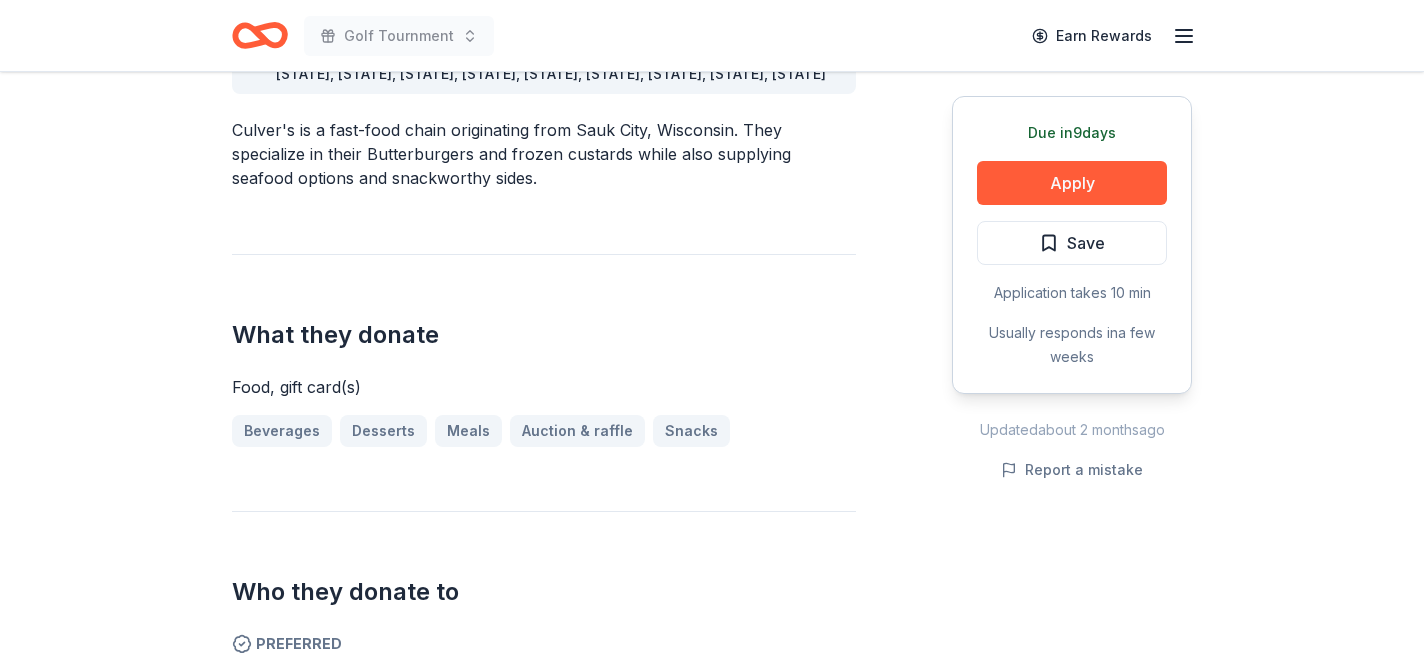 scroll, scrollTop: 680, scrollLeft: 0, axis: vertical 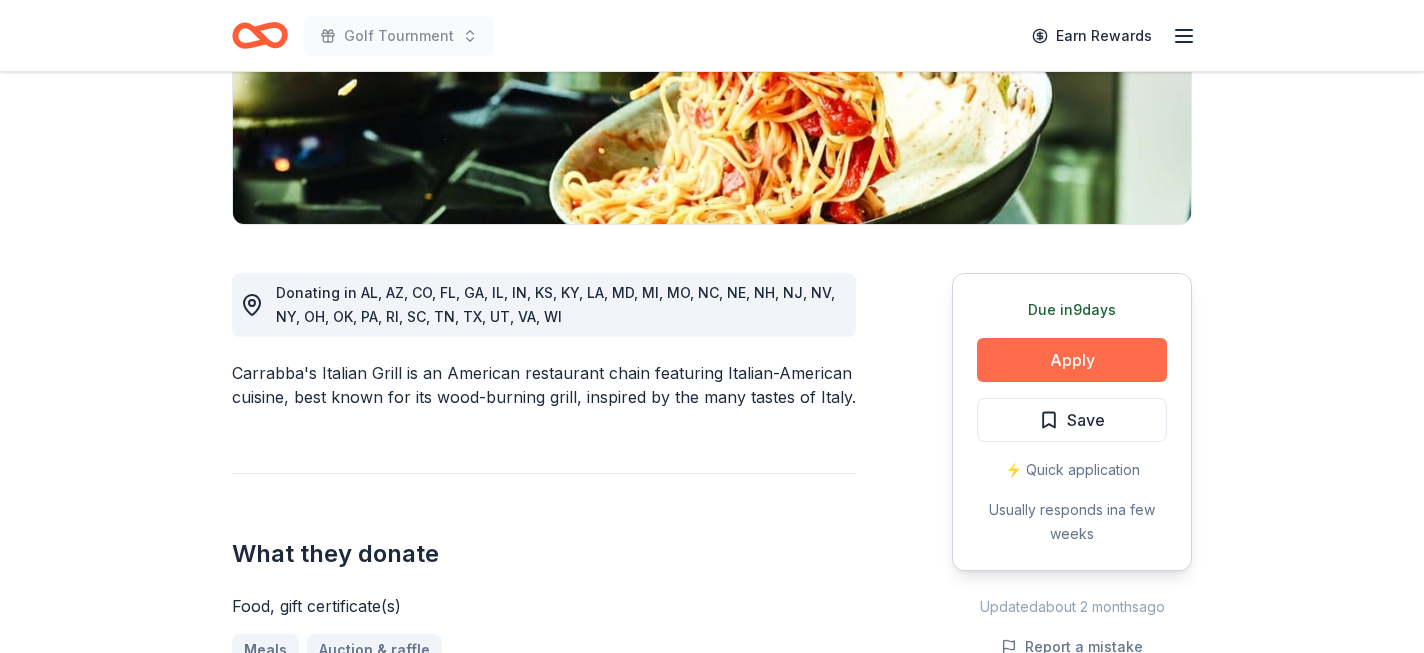 click on "Apply" at bounding box center [1072, 360] 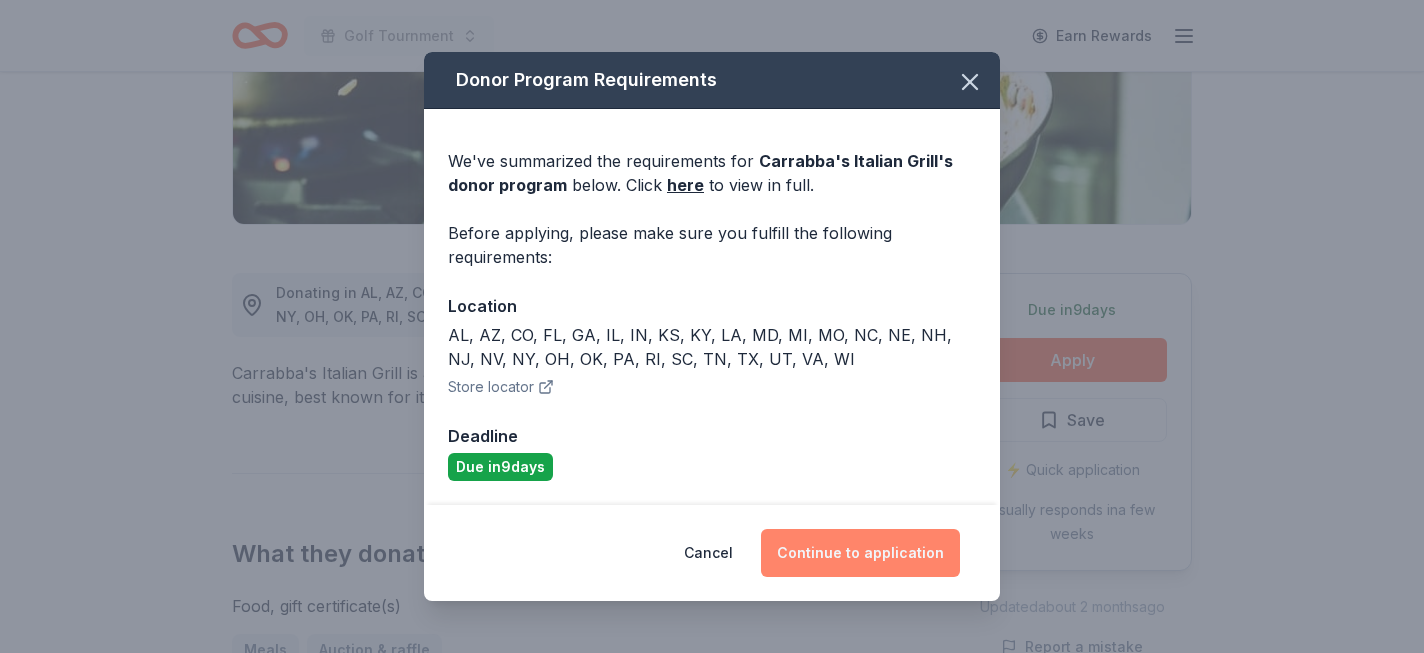 click on "Continue to application" at bounding box center (860, 553) 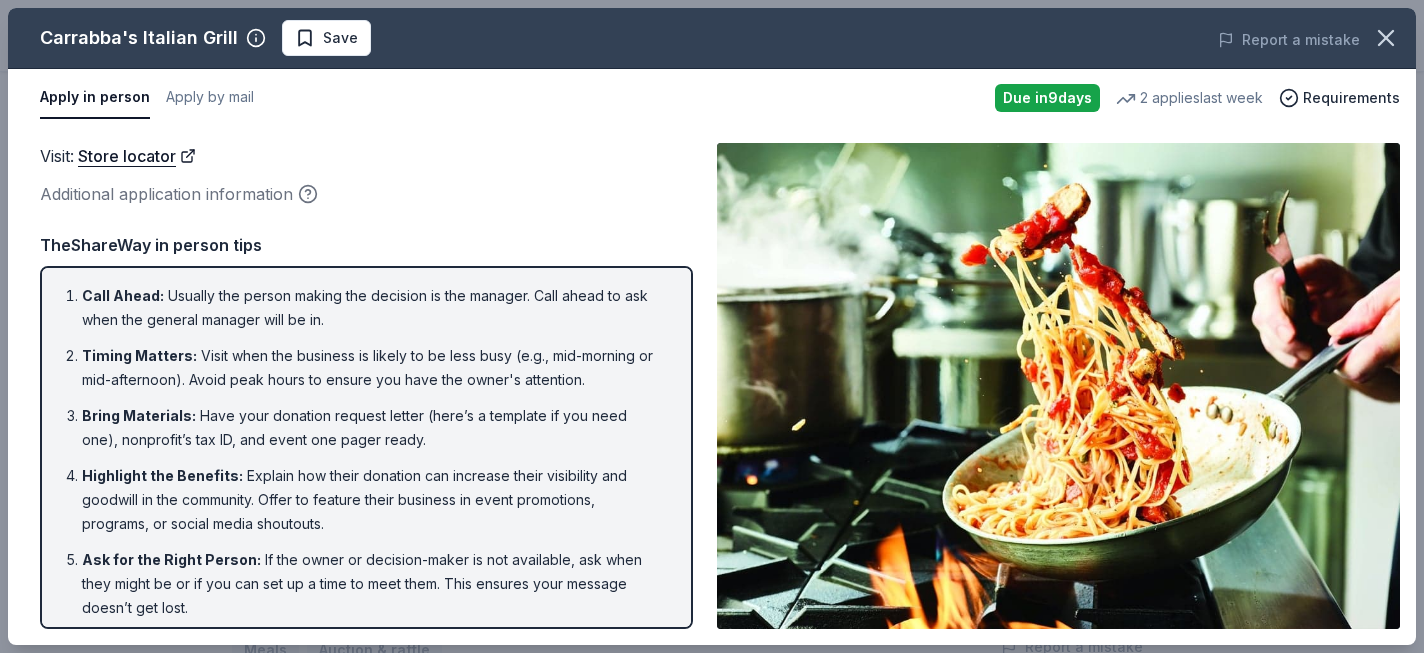 scroll, scrollTop: 93, scrollLeft: 0, axis: vertical 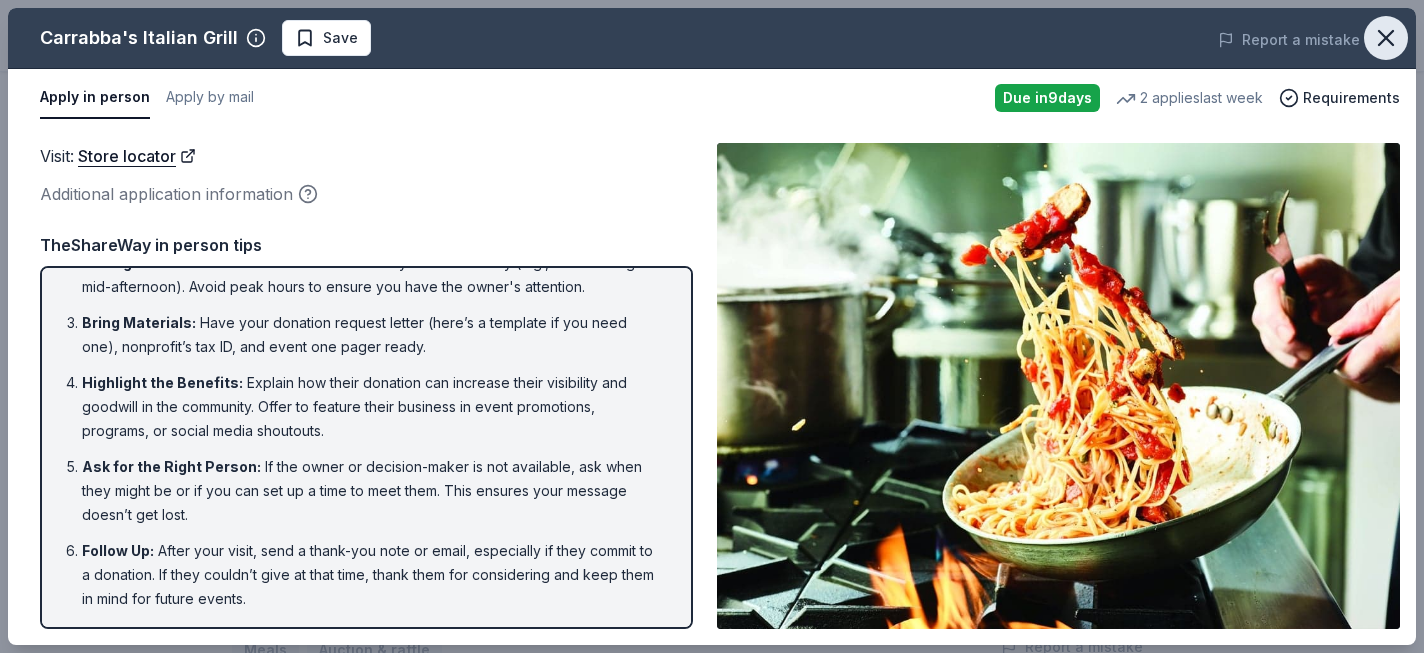 click 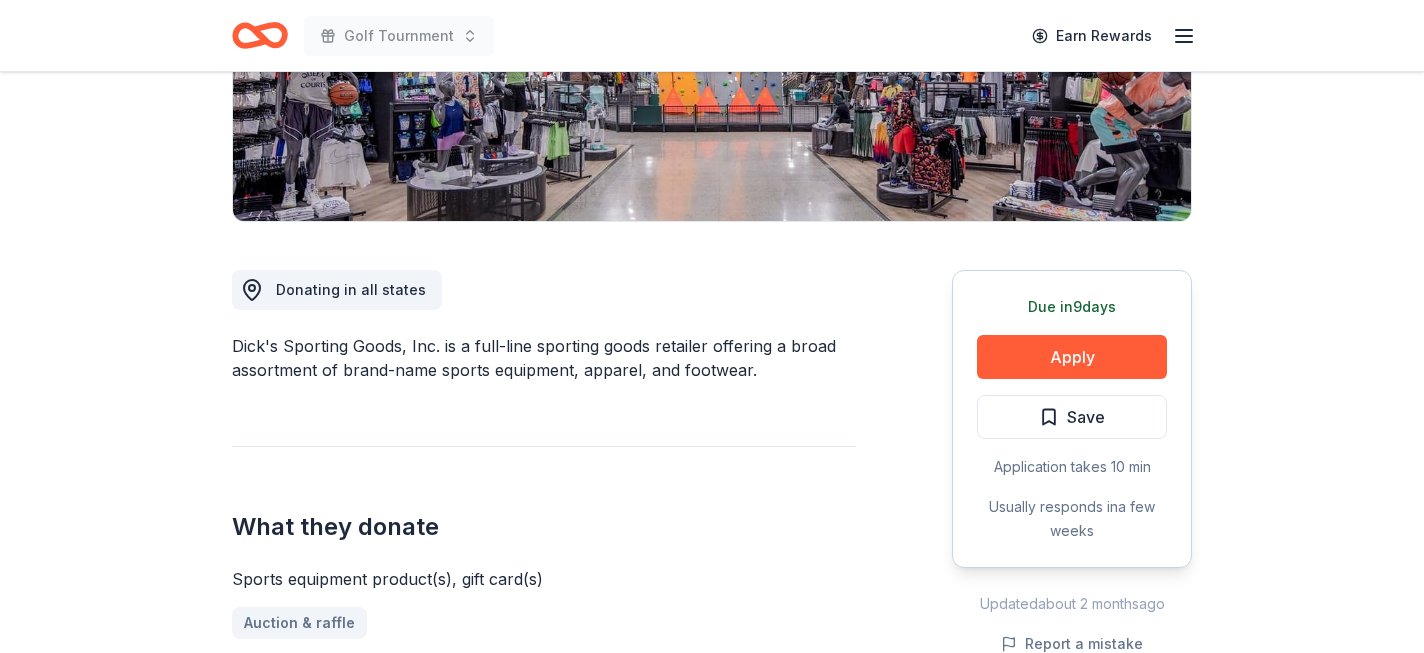 scroll, scrollTop: 391, scrollLeft: 0, axis: vertical 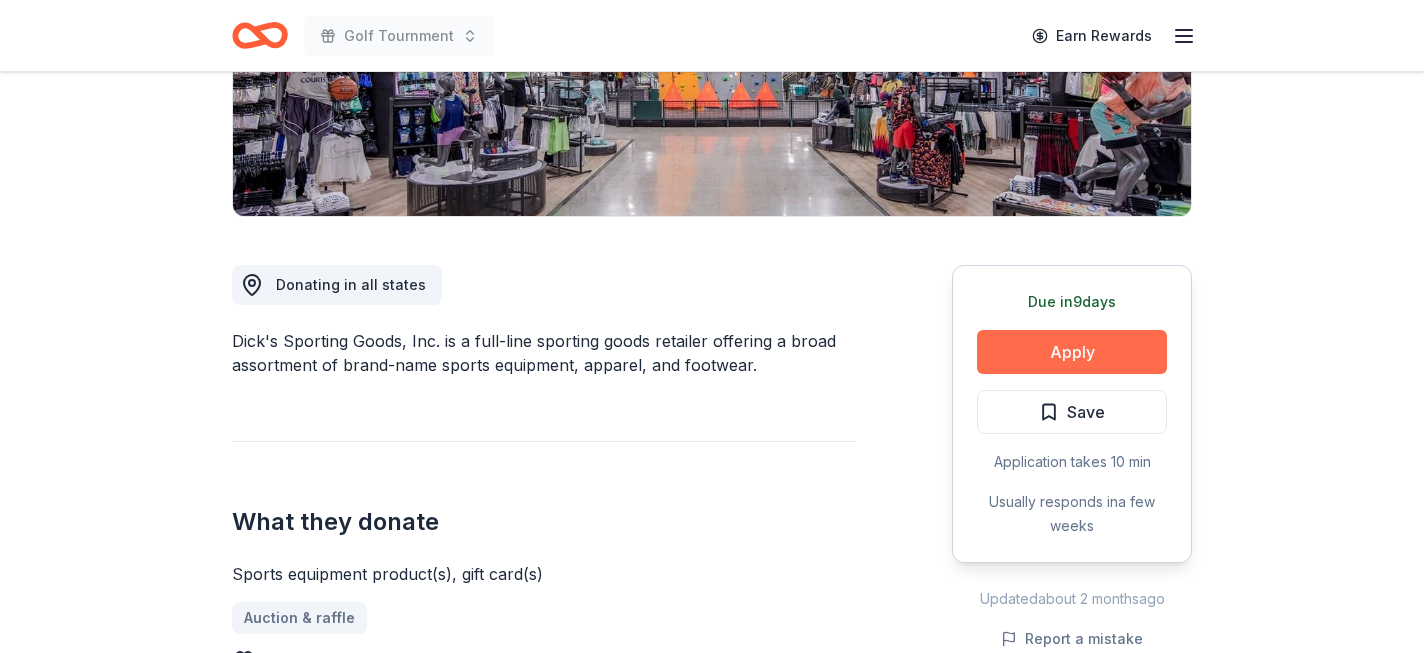 click on "Apply" at bounding box center (1072, 352) 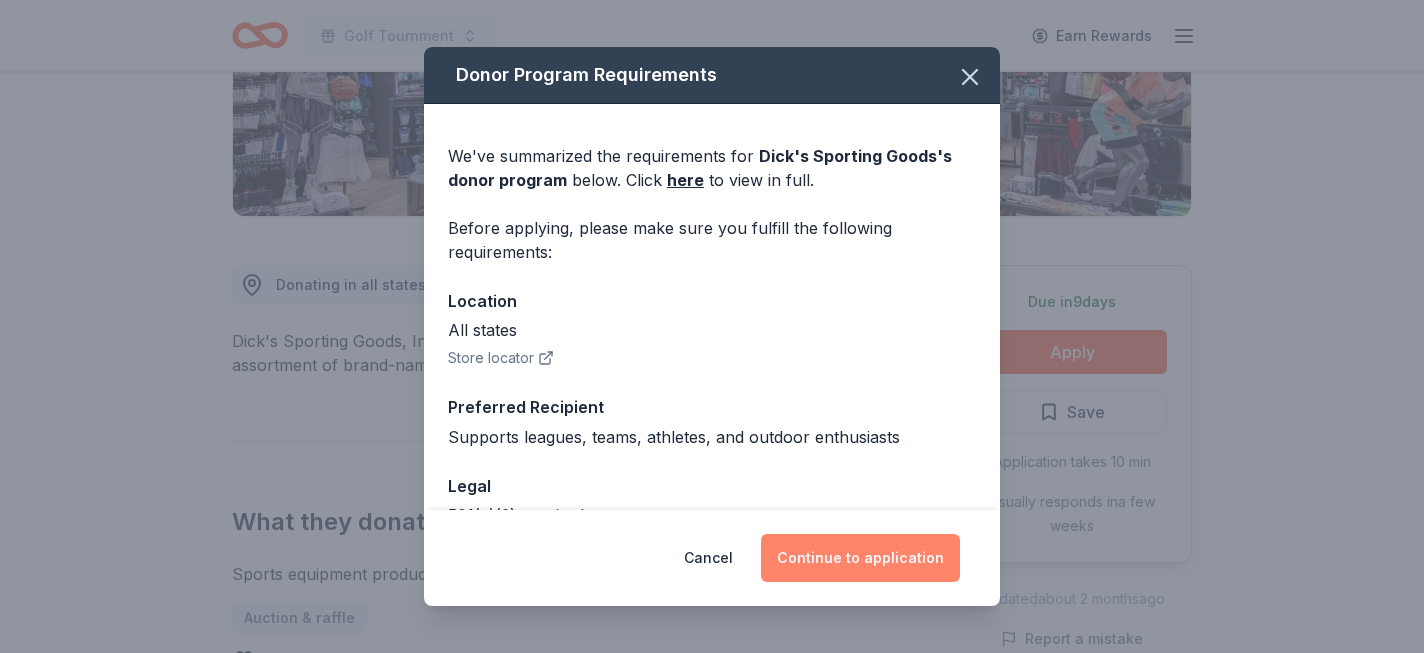 click on "Continue to application" at bounding box center (860, 558) 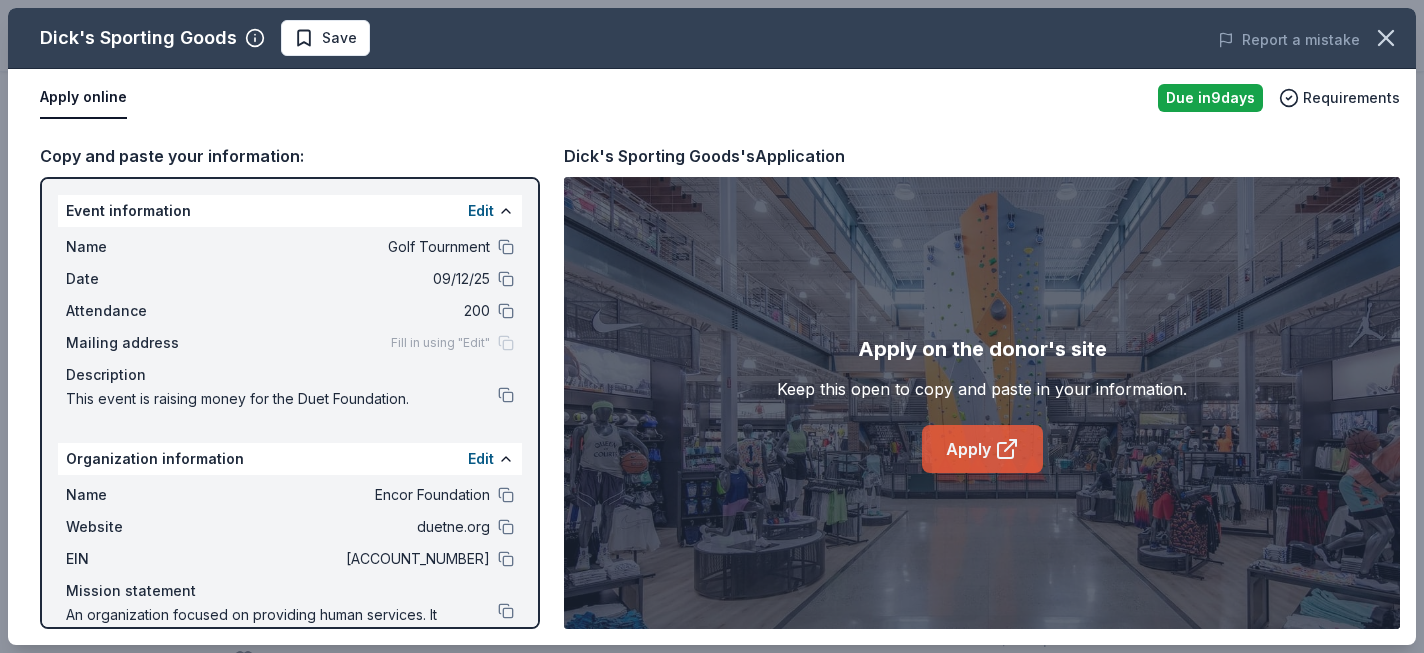 click on "Apply" at bounding box center [982, 449] 